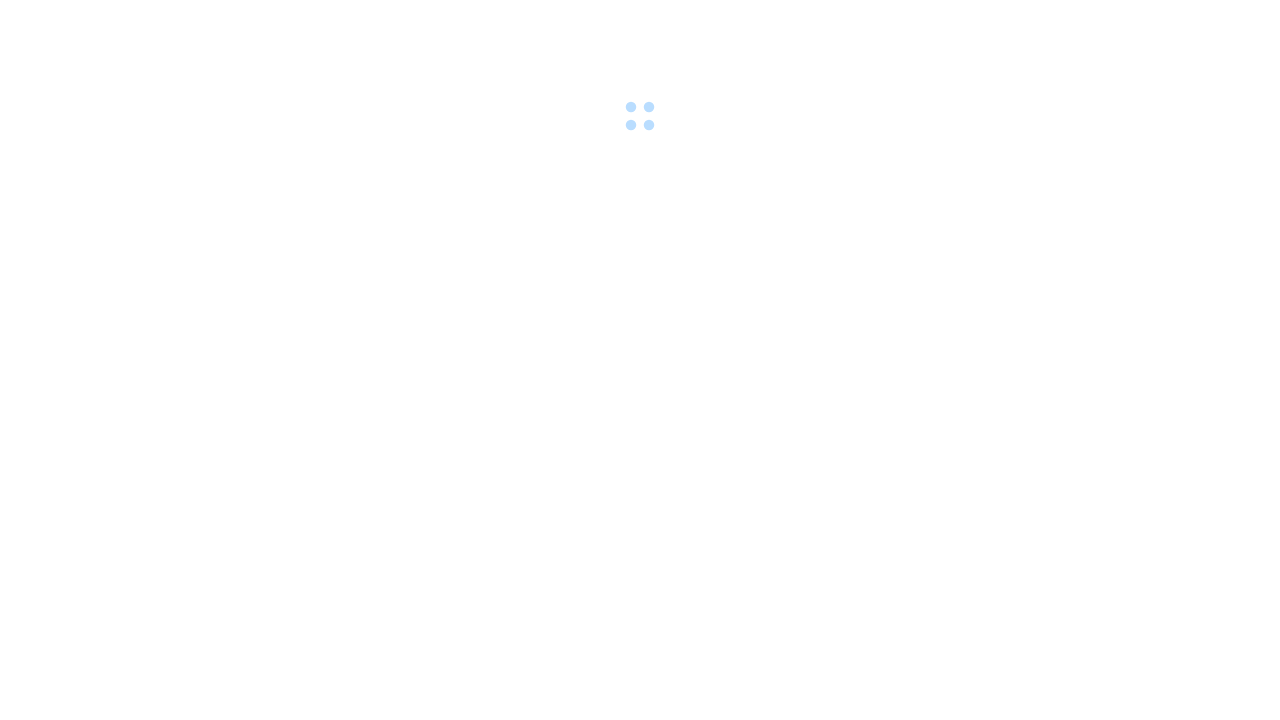 scroll, scrollTop: 0, scrollLeft: 0, axis: both 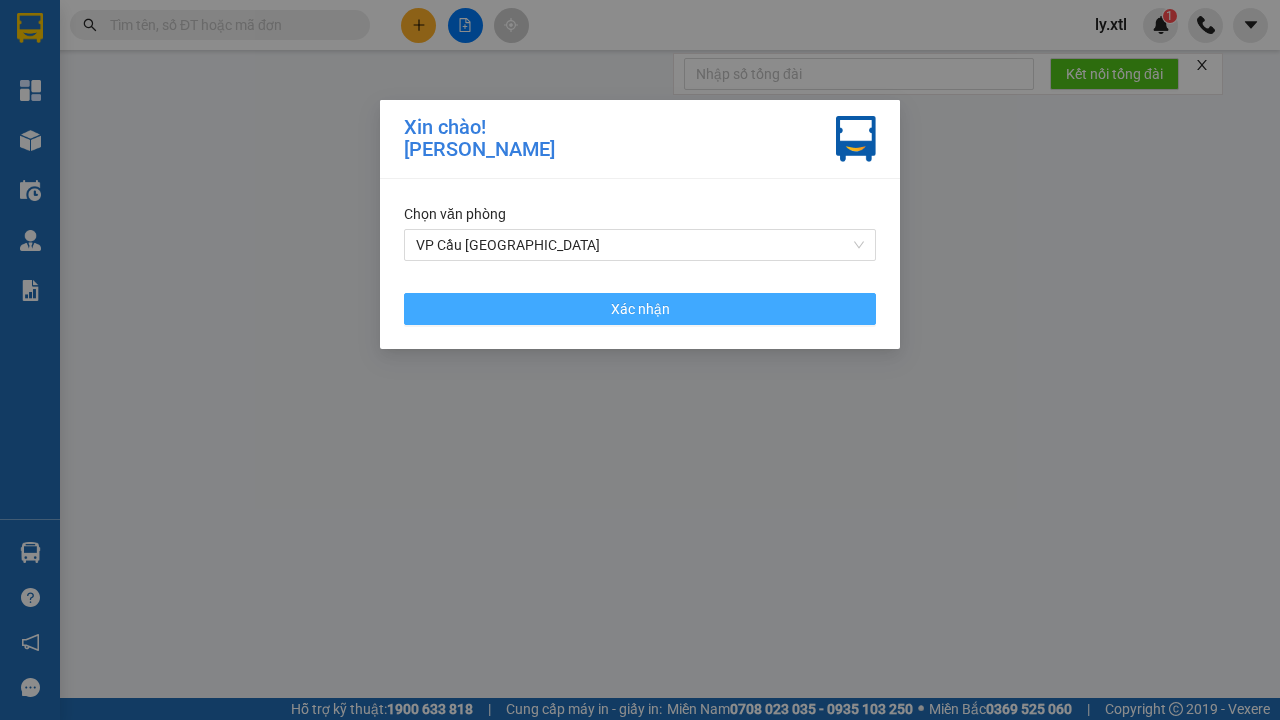 click on "VP Cầu [GEOGRAPHIC_DATA]" at bounding box center (640, 245) 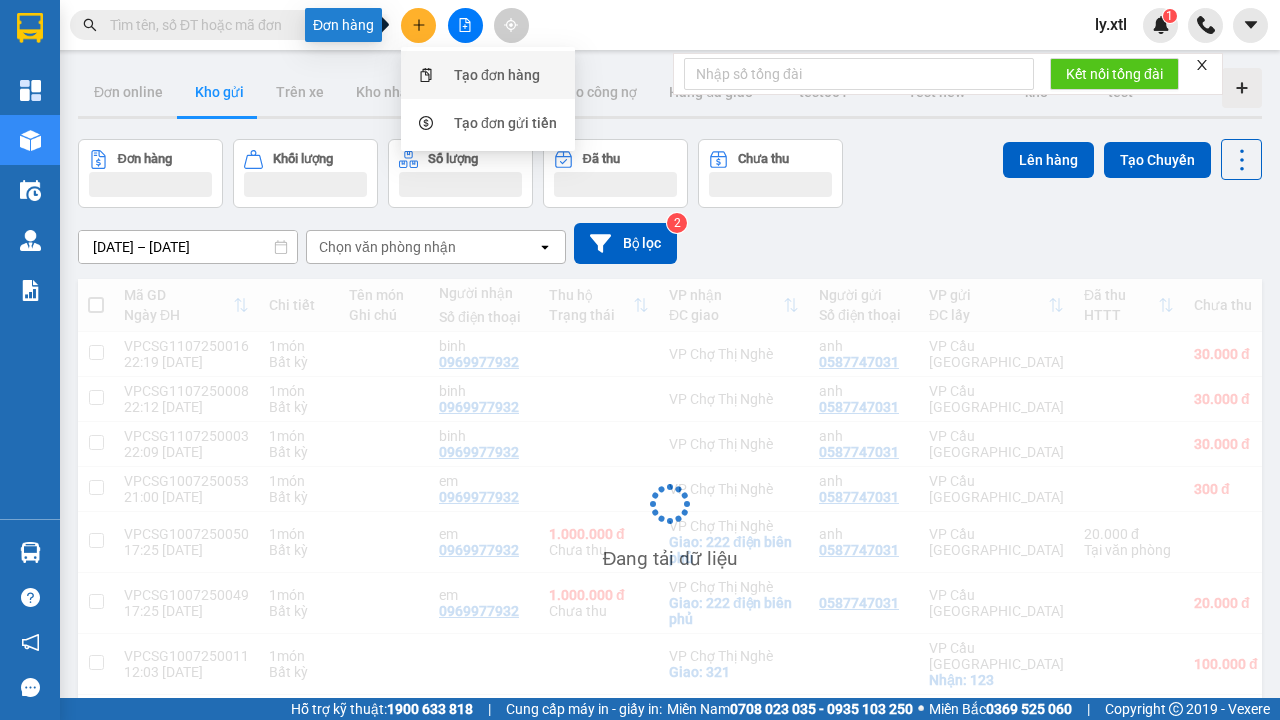 click on "Tạo đơn hàng" at bounding box center (497, 75) 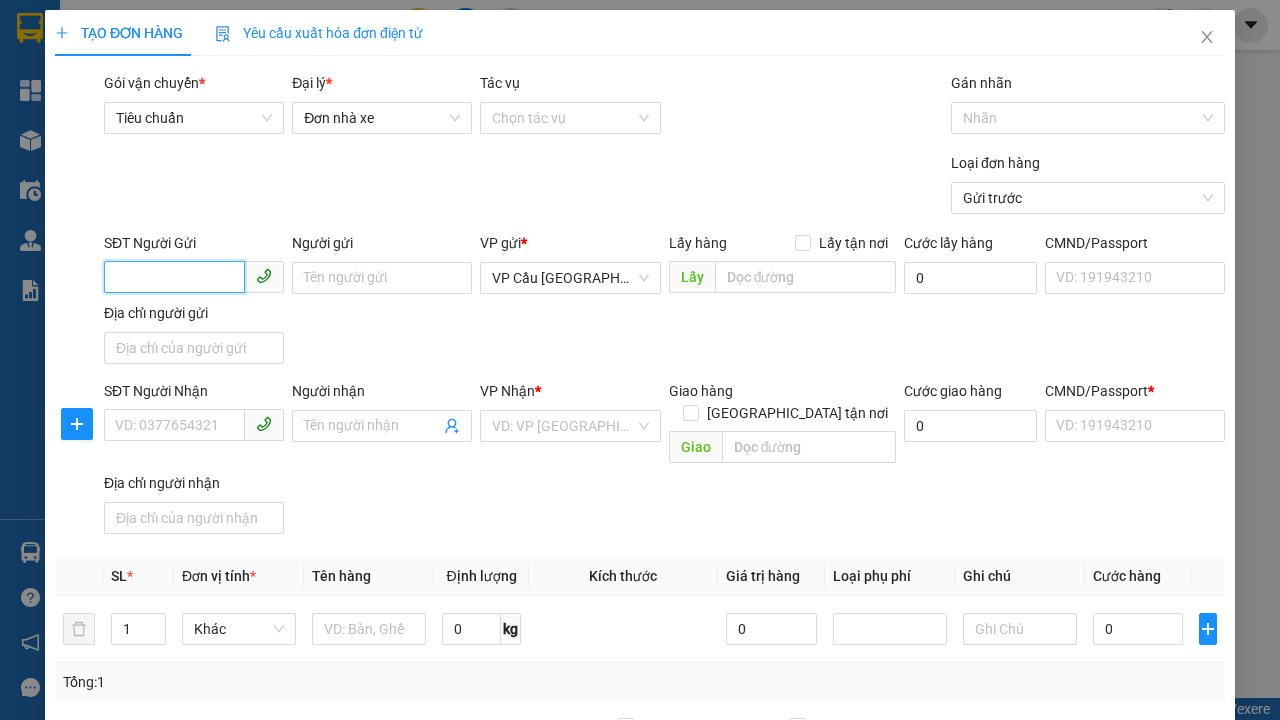 click on "SĐT Người Gửi" at bounding box center (174, 277) 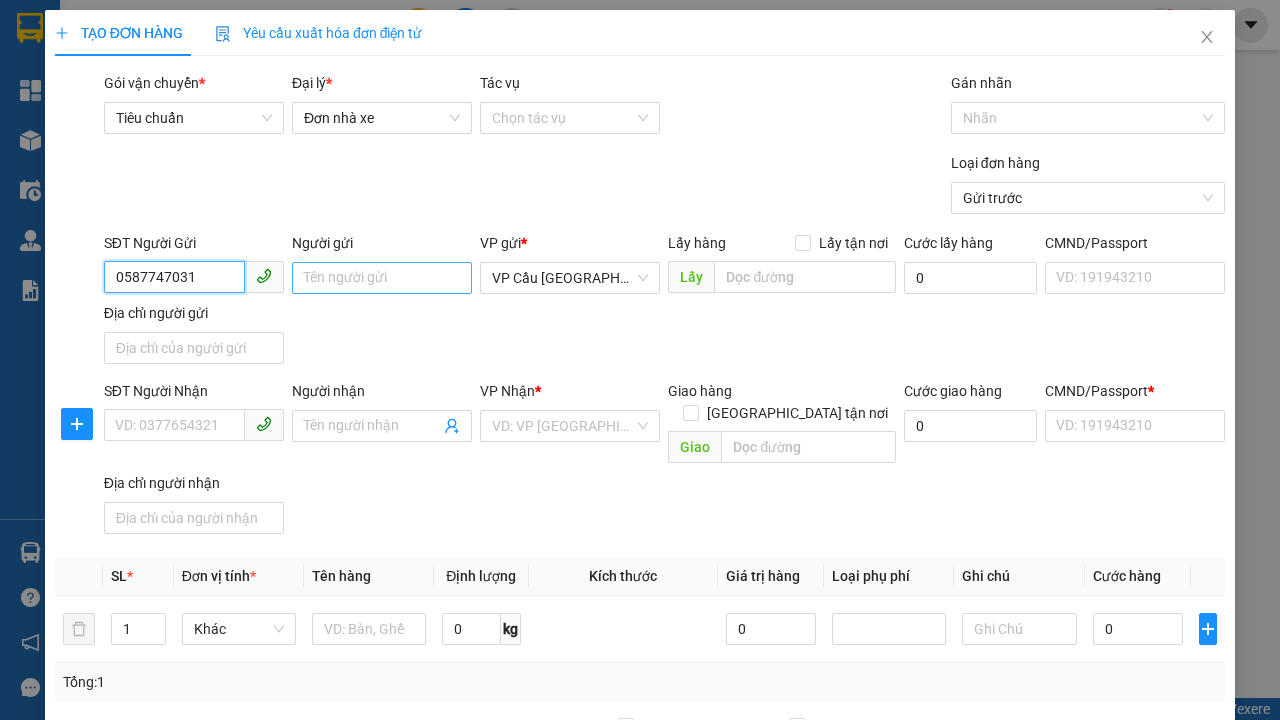 type on "0587747031" 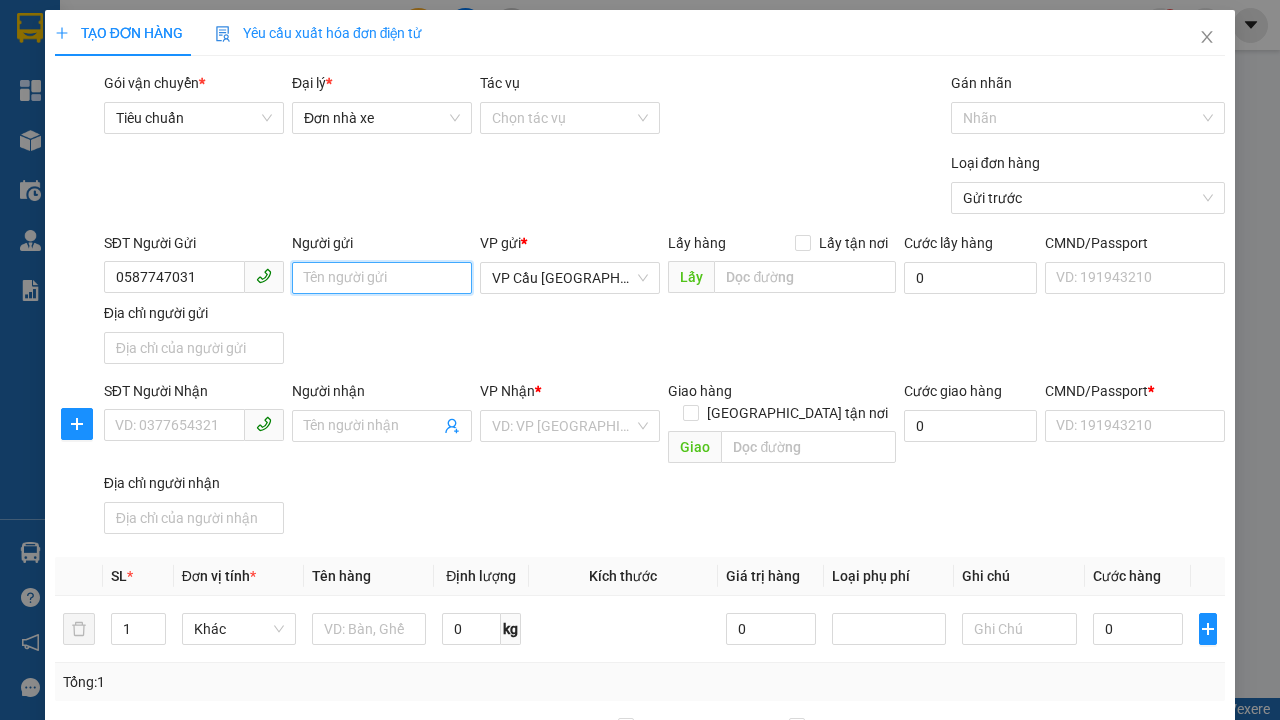 click on "Người gửi" at bounding box center (382, 278) 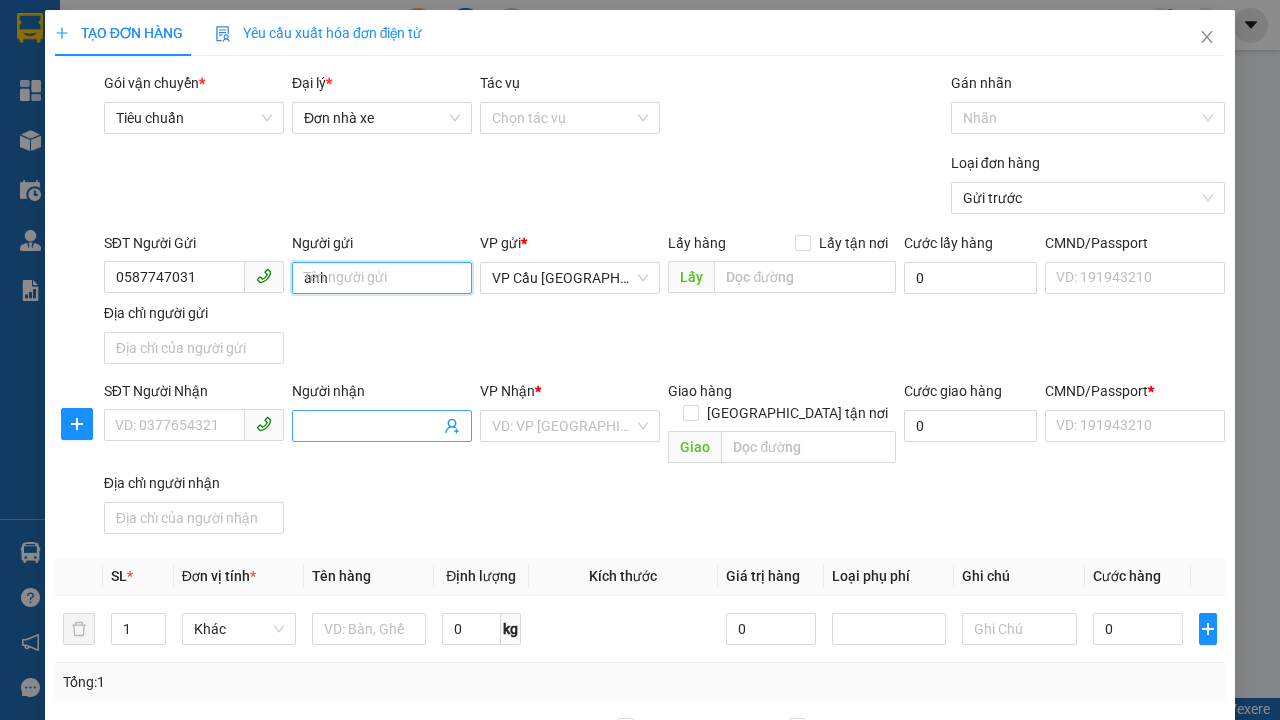 click on "VP Cầu [GEOGRAPHIC_DATA]" at bounding box center (570, 278) 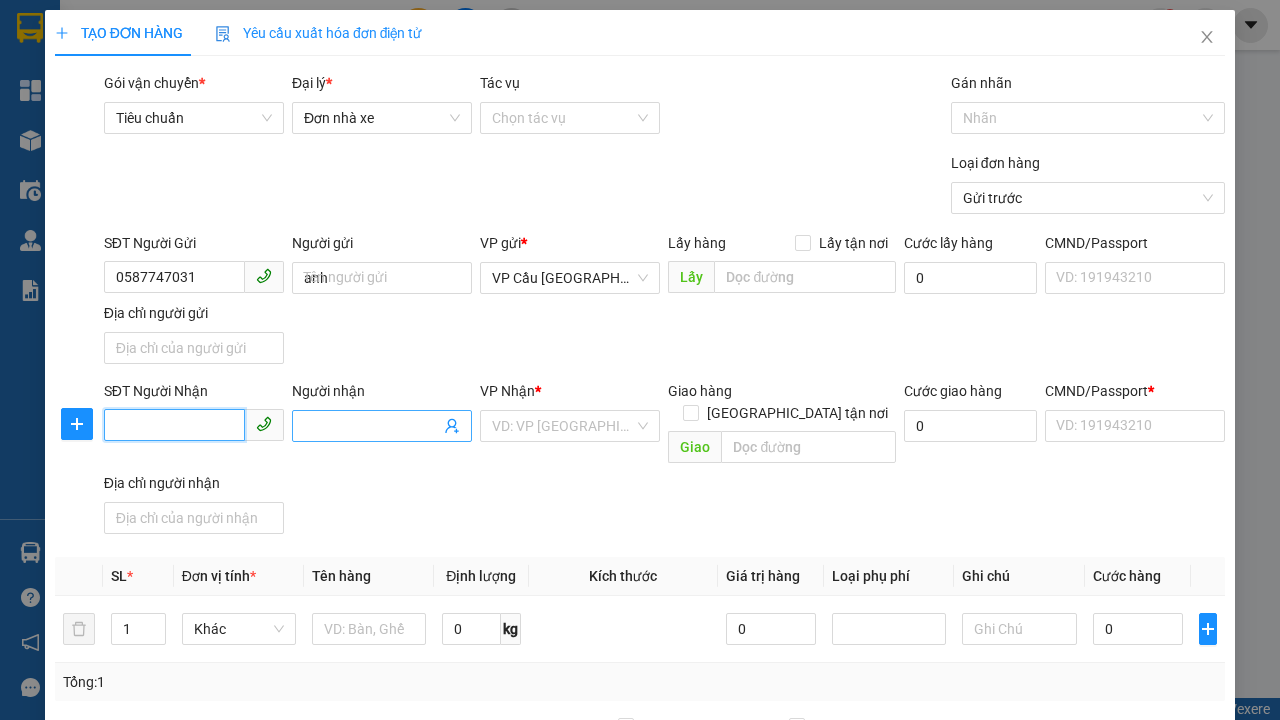 click on "SĐT Người Nhận" at bounding box center (174, 425) 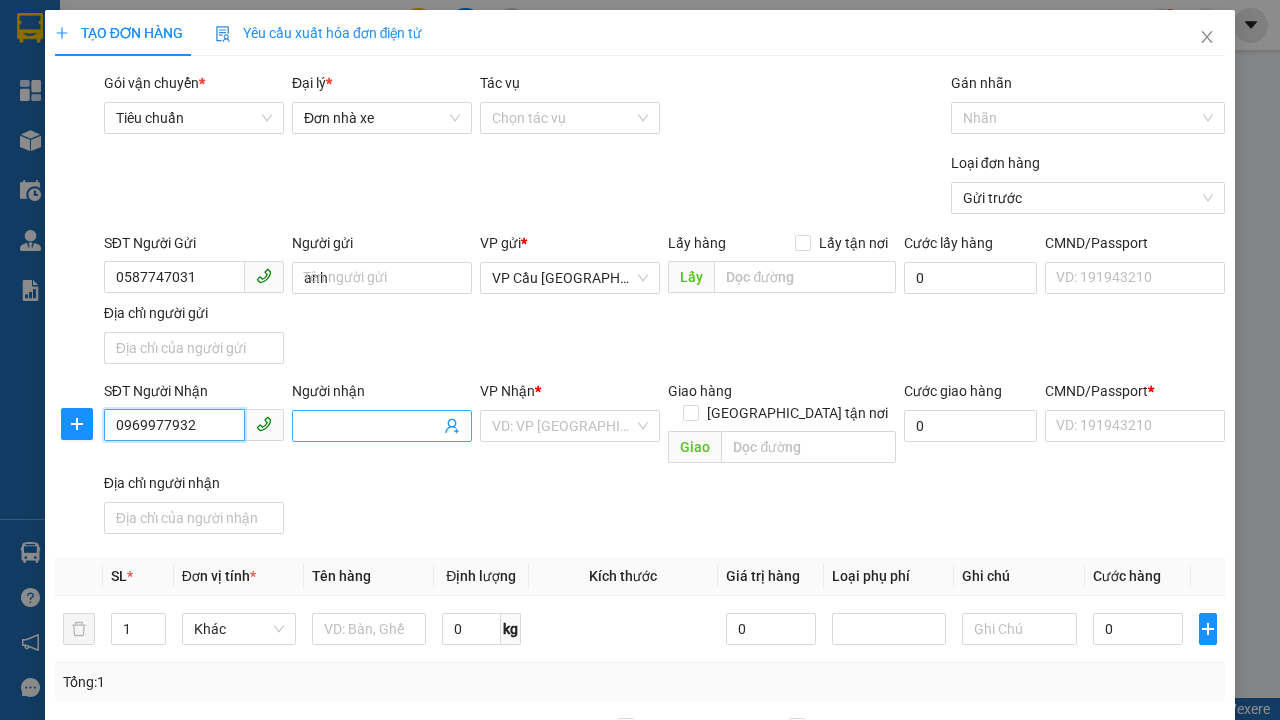 type on "0969977932" 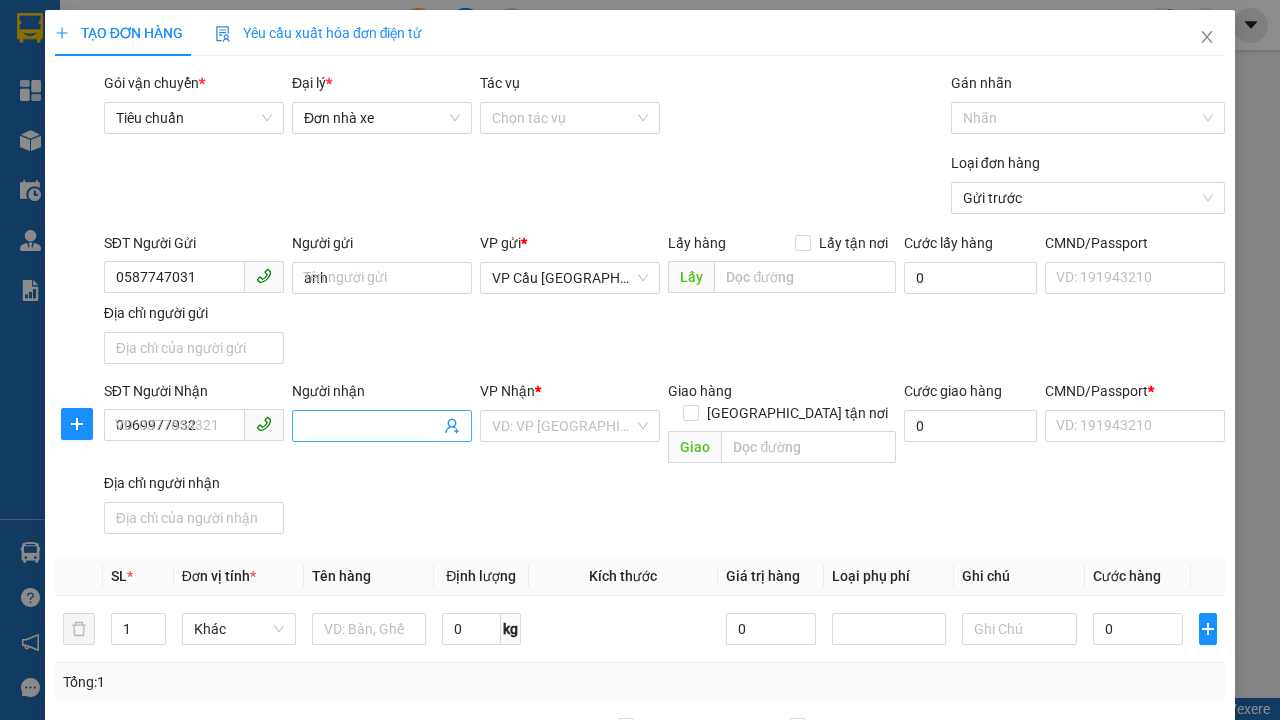 click on "Người nhận" at bounding box center (372, 426) 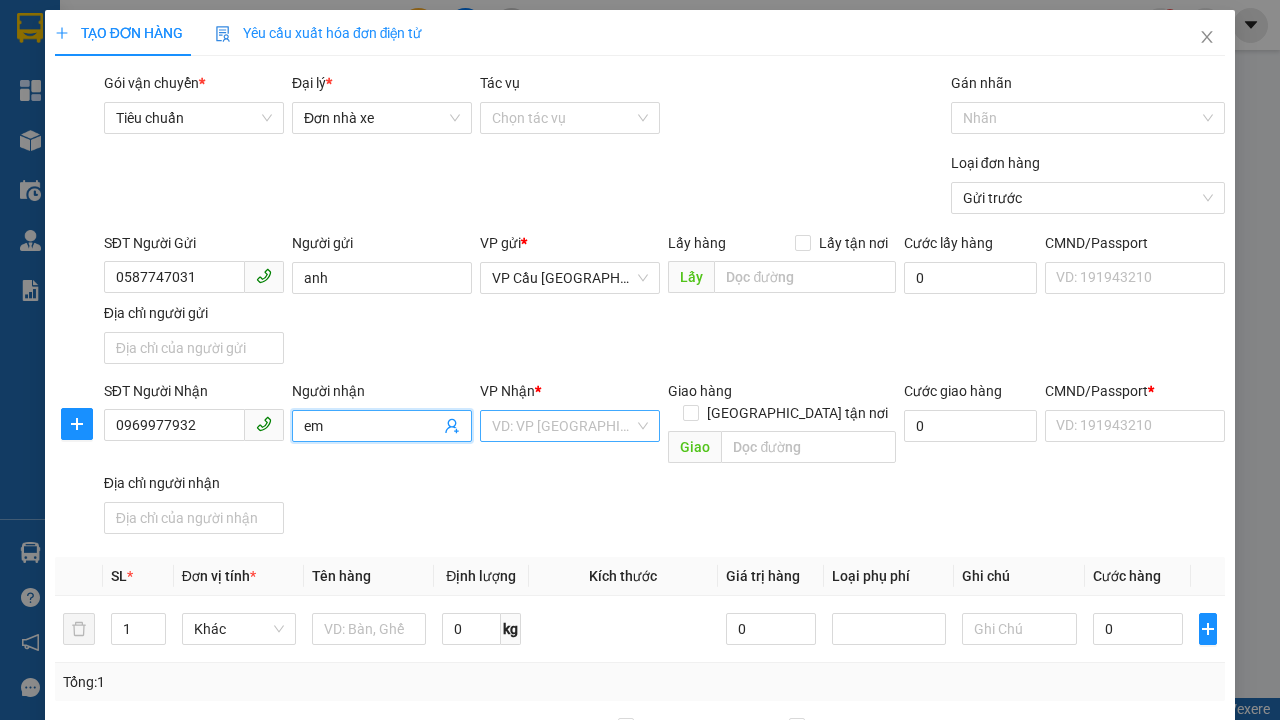 type on "em" 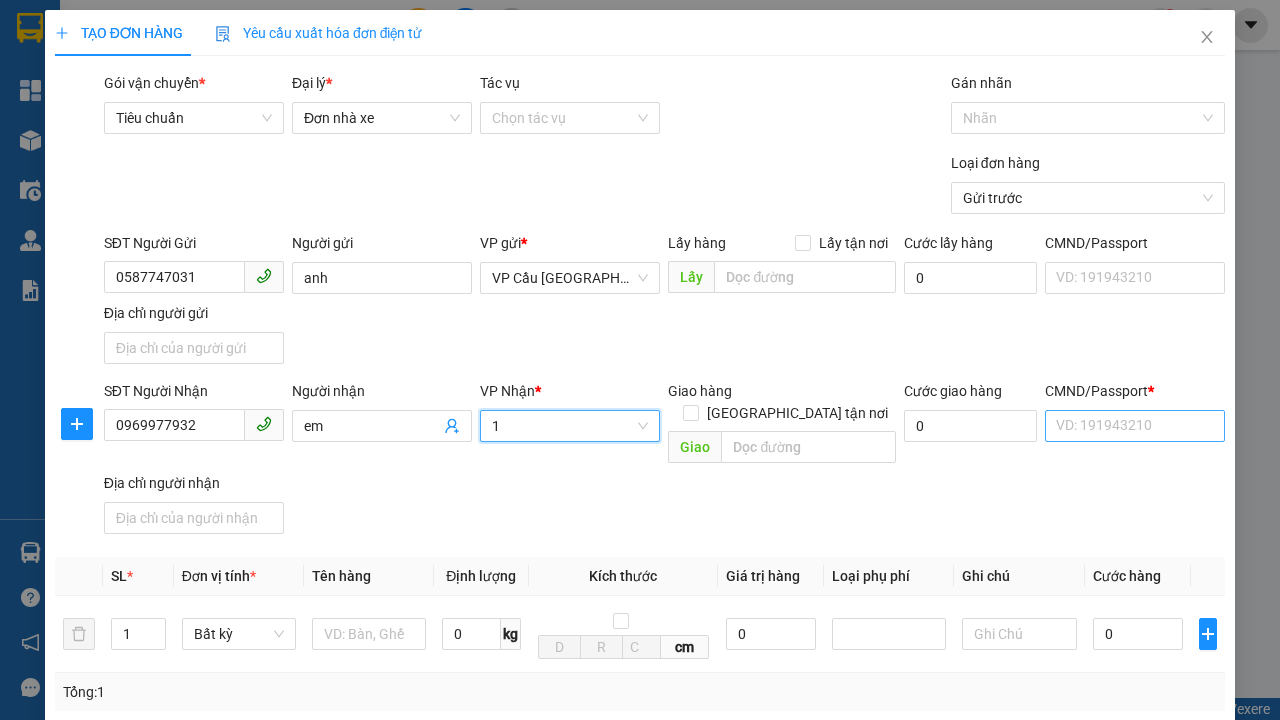type on "1" 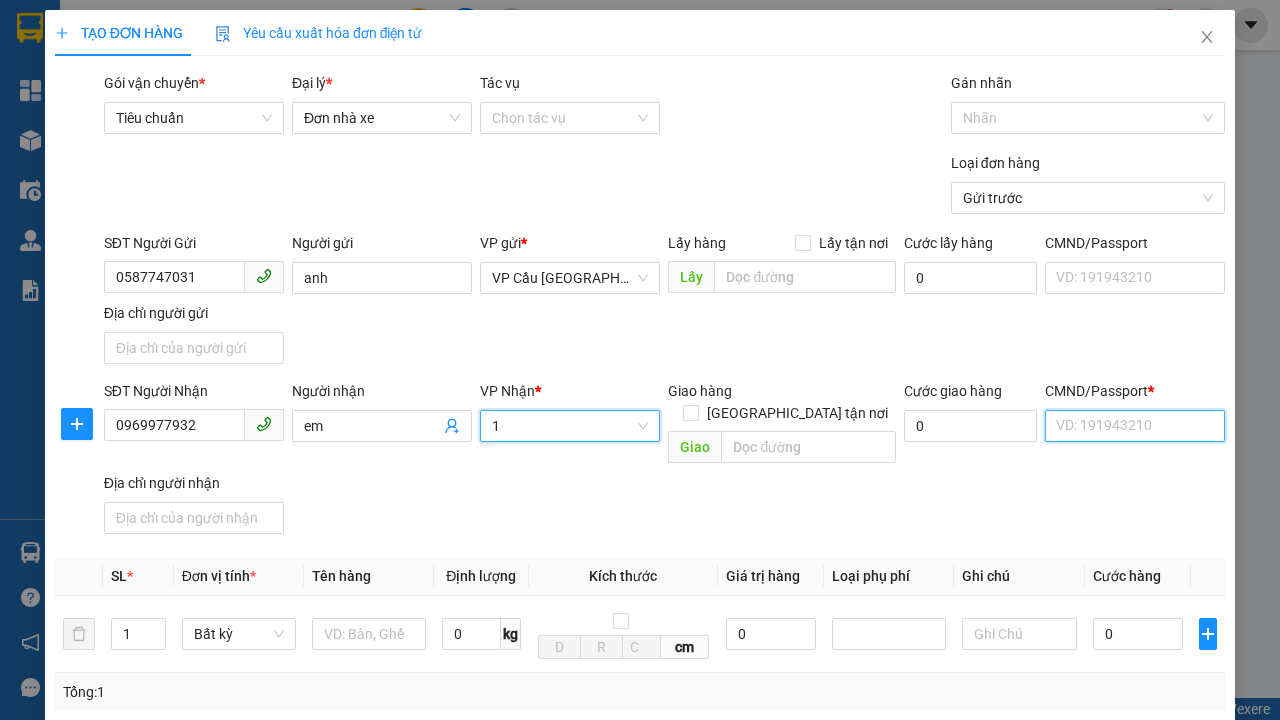 click on "CMND/Passport  *" at bounding box center [1135, 426] 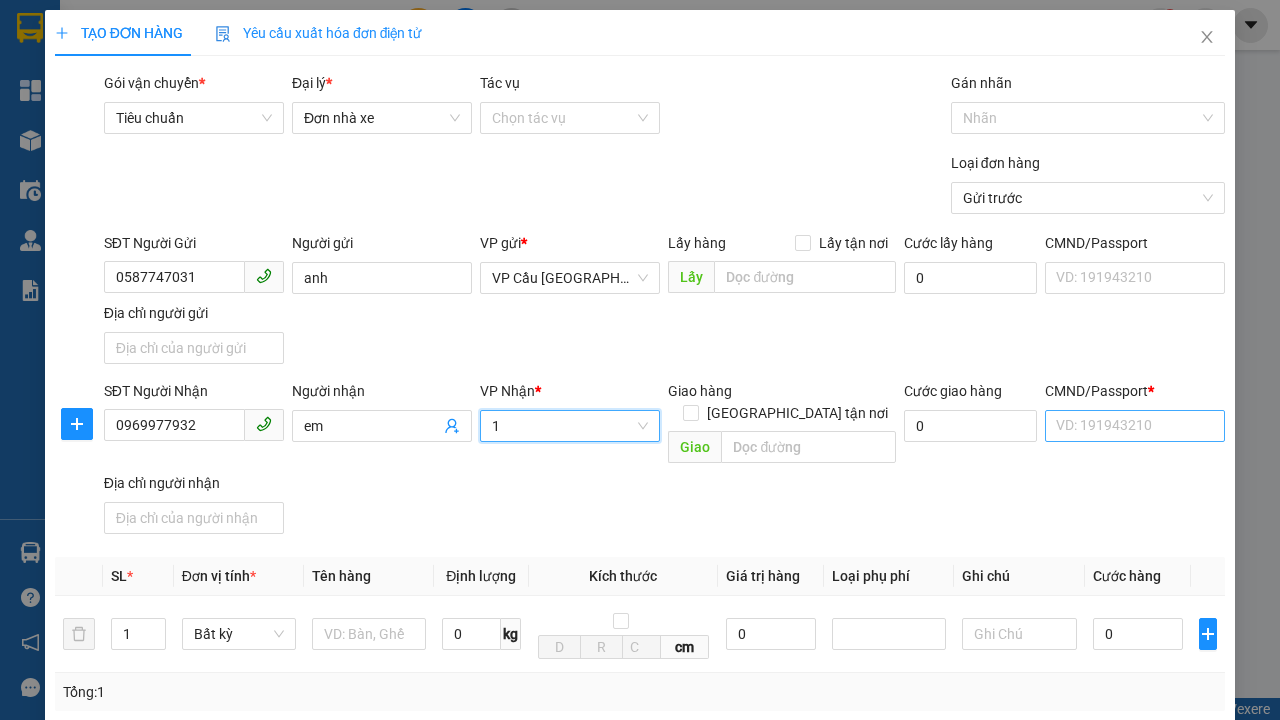 click on "SĐT Người Gửi 0587747031 Người gửi anh VP gửi  * VP Cầu [GEOGRAPHIC_DATA] Lấy hàng Lấy tận nơi Lấy Cước lấy hàng 0 CMND/Passport VD: [PASSPORT] Địa chỉ người gửi" at bounding box center [664, 302] 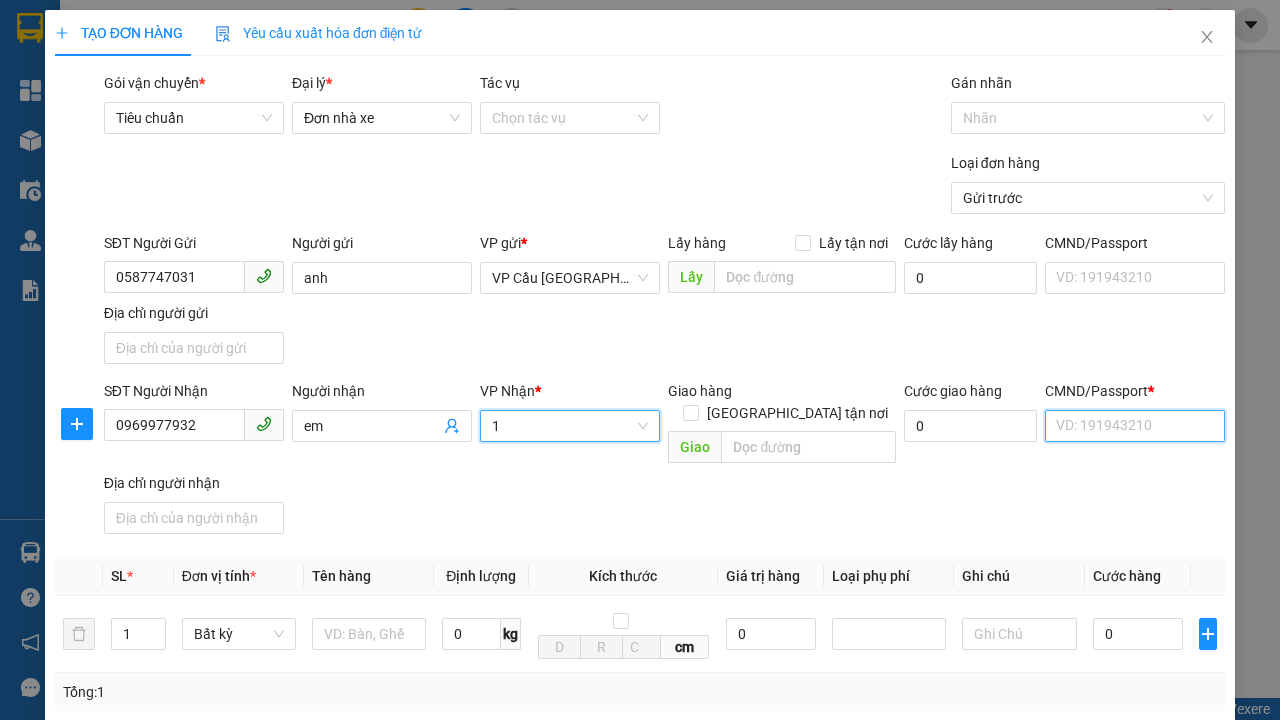 click on "CMND/Passport  *" at bounding box center (1135, 426) 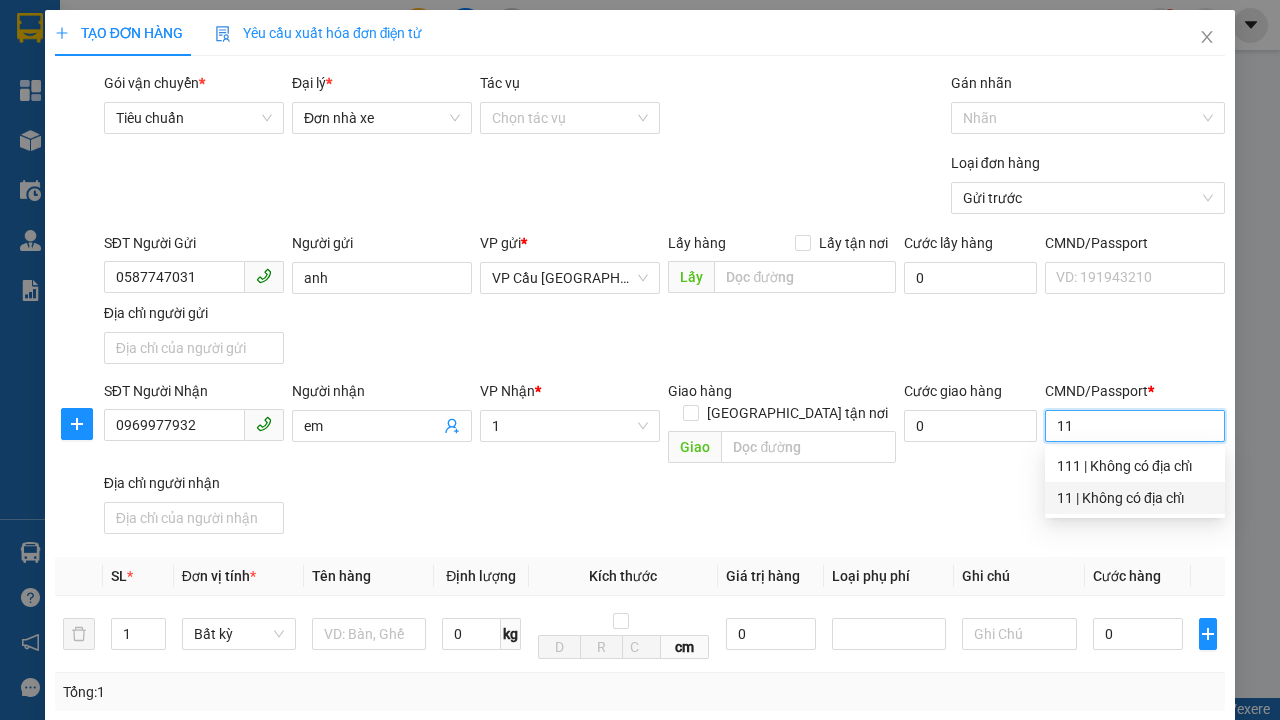 type on "11" 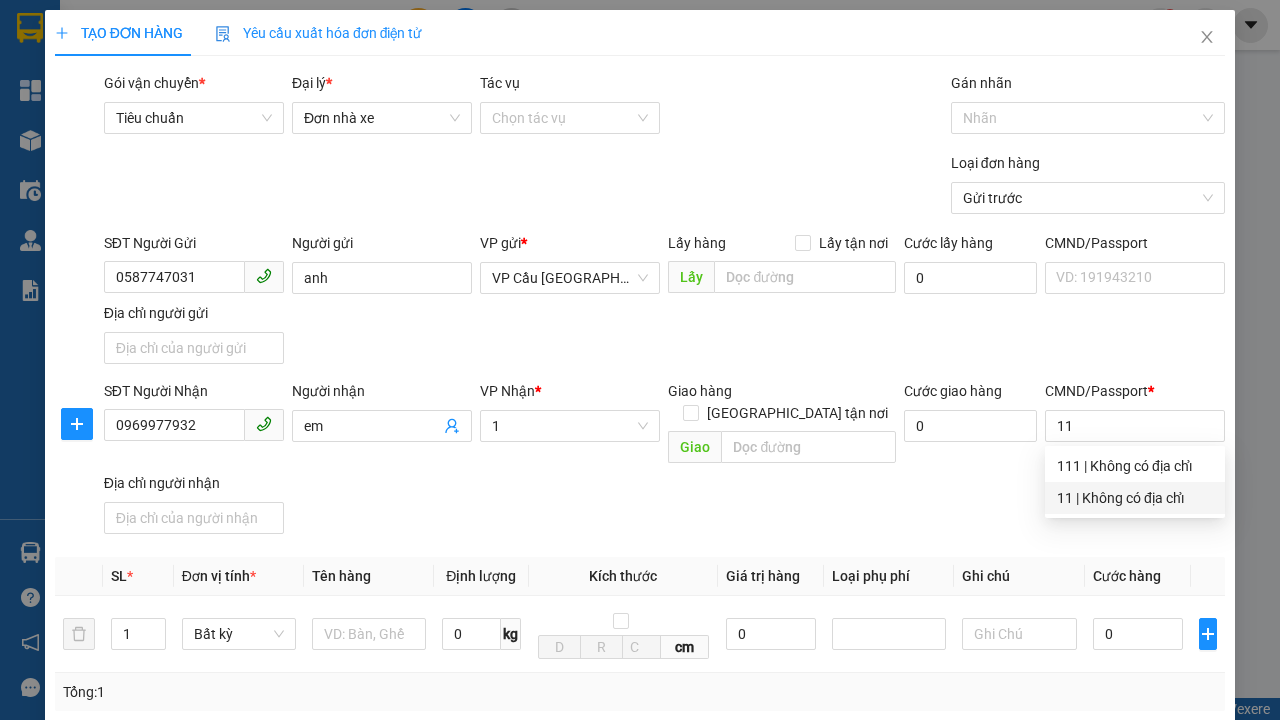 click on "SĐT Người Nhận 0969977932 Người nhận em VP Nhận  * 1 Giao hàng [GEOGRAPHIC_DATA] tận nơi Giao Cước giao hàng 0 CMND/Passport  * 11 Địa chỉ người nhận" at bounding box center (664, 461) 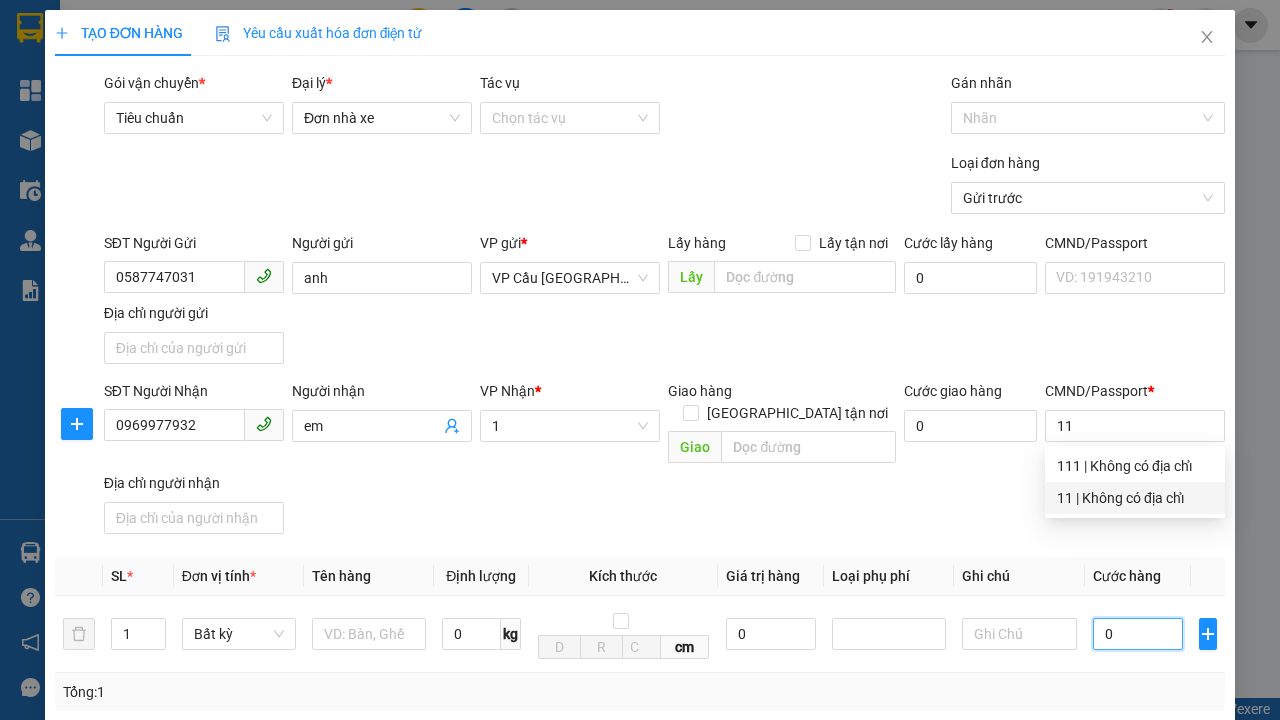 click on "0" at bounding box center (1138, 634) 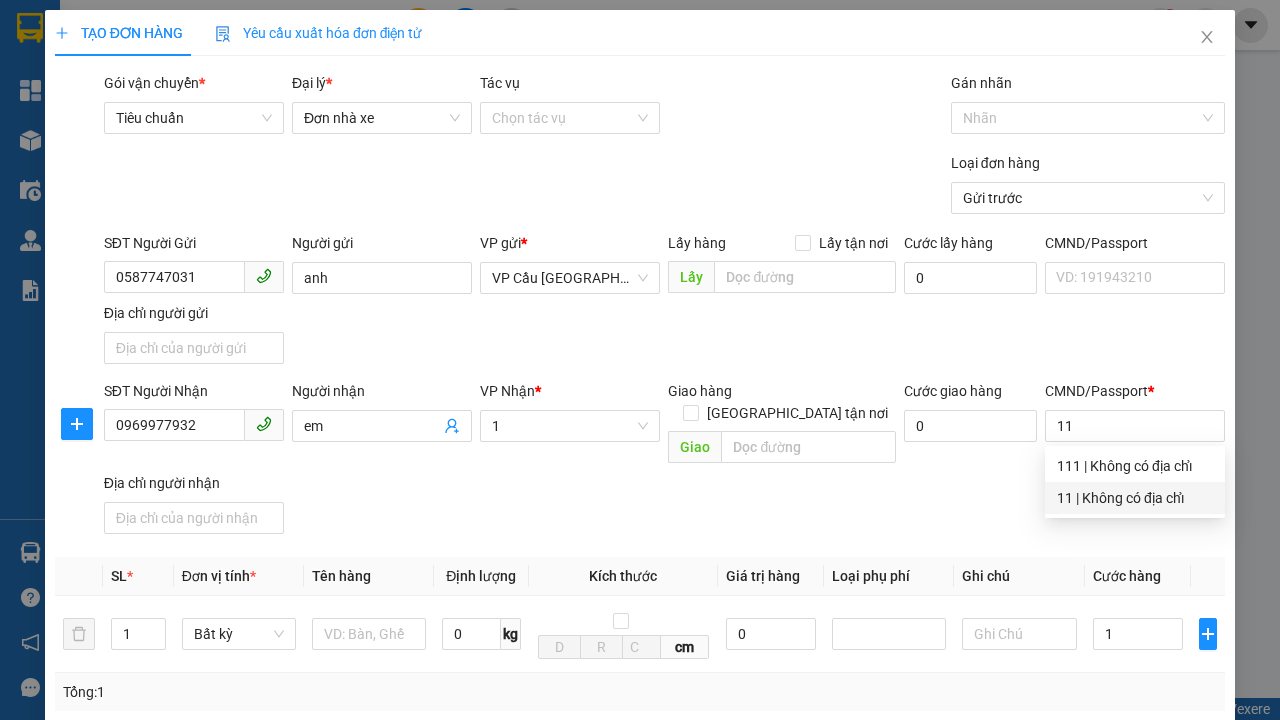 click on "Ghi chú" at bounding box center (1019, 576) 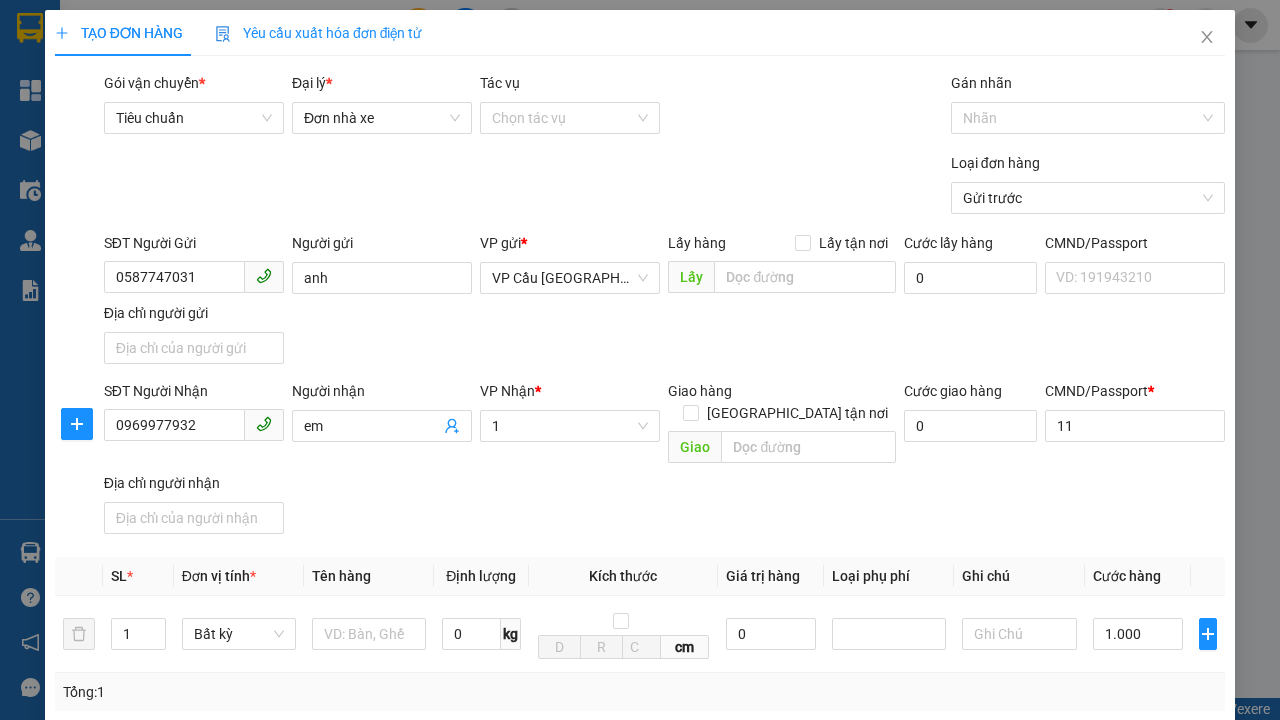 type on "300" 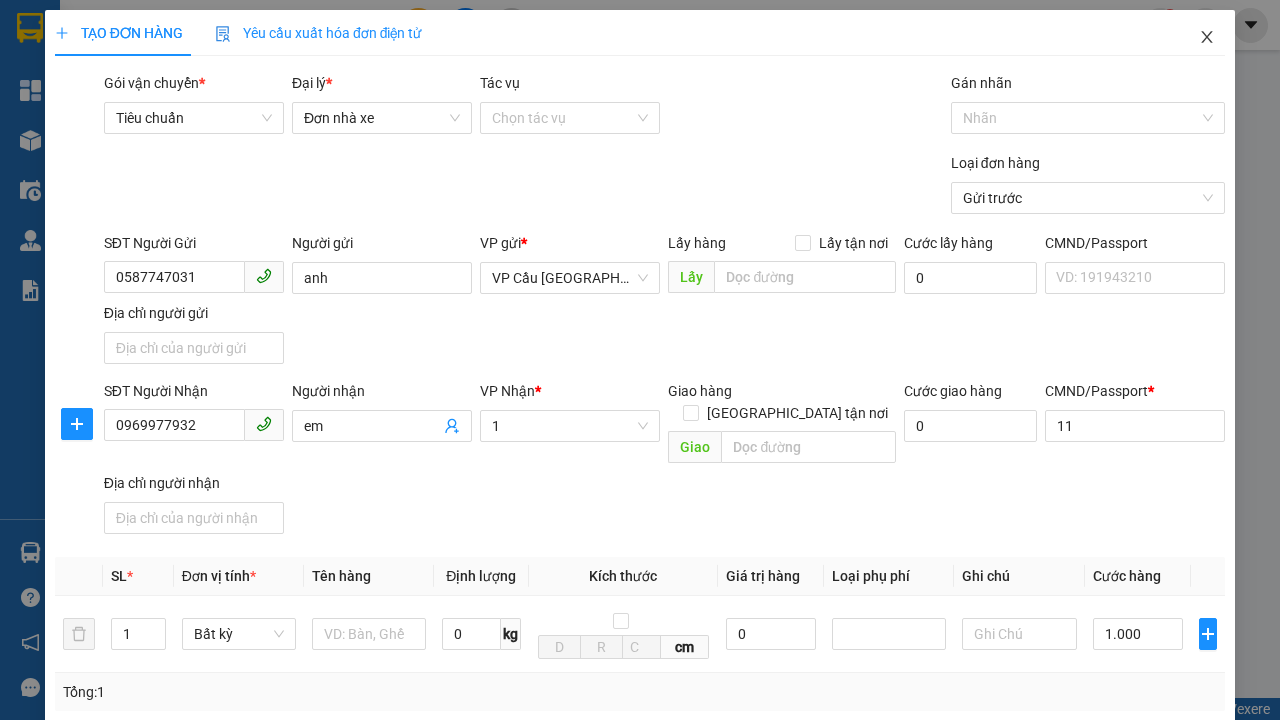 click on "[PERSON_NAME]" at bounding box center (1027, 1079) 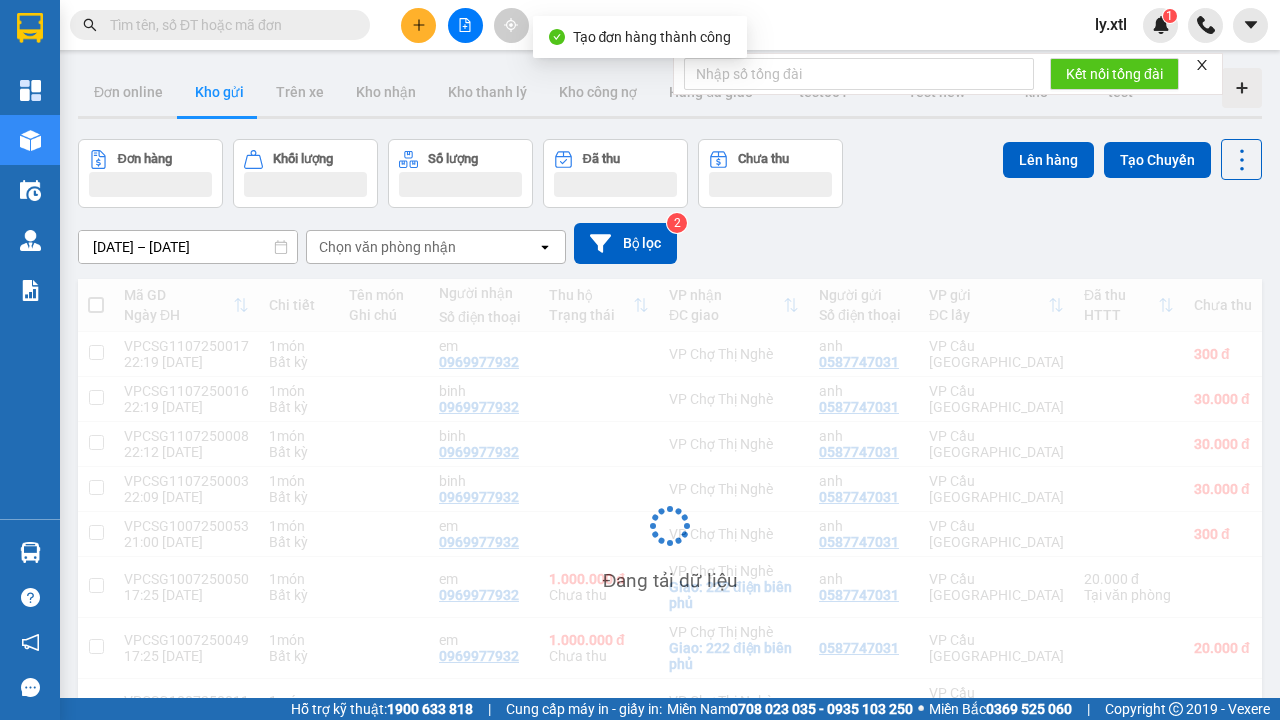 scroll, scrollTop: 3, scrollLeft: 0, axis: vertical 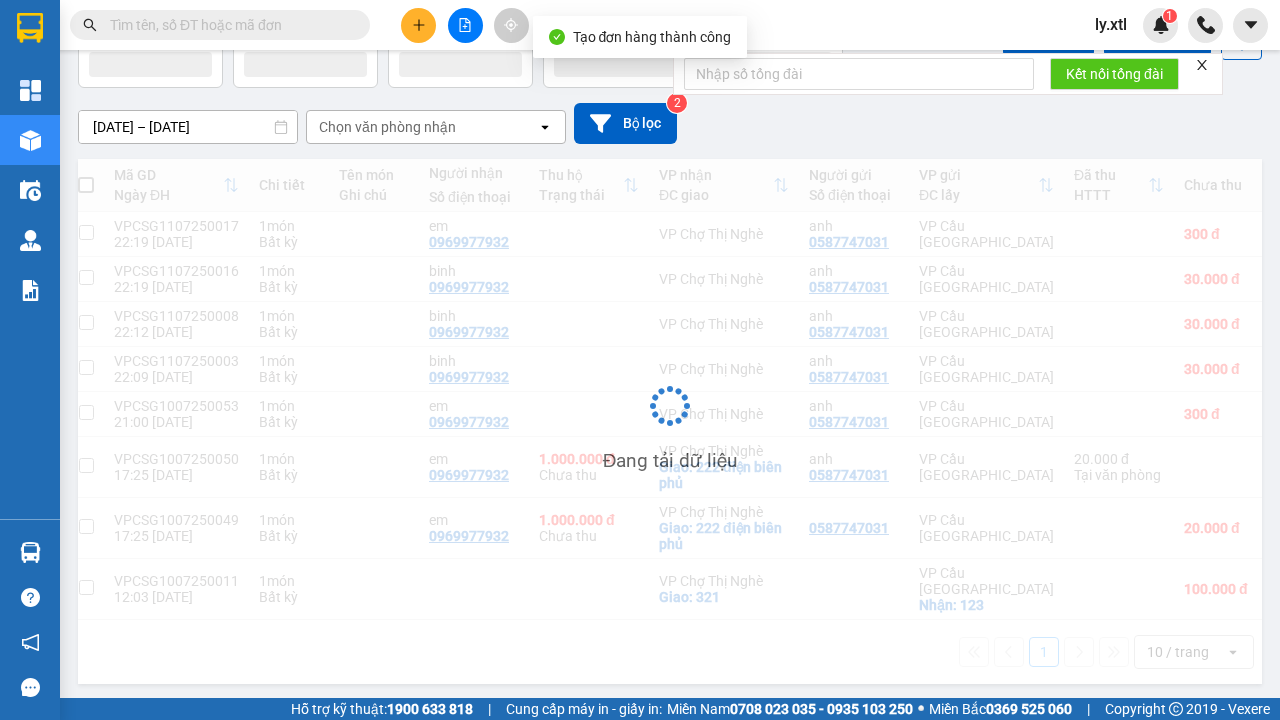 click at bounding box center [86, 232] 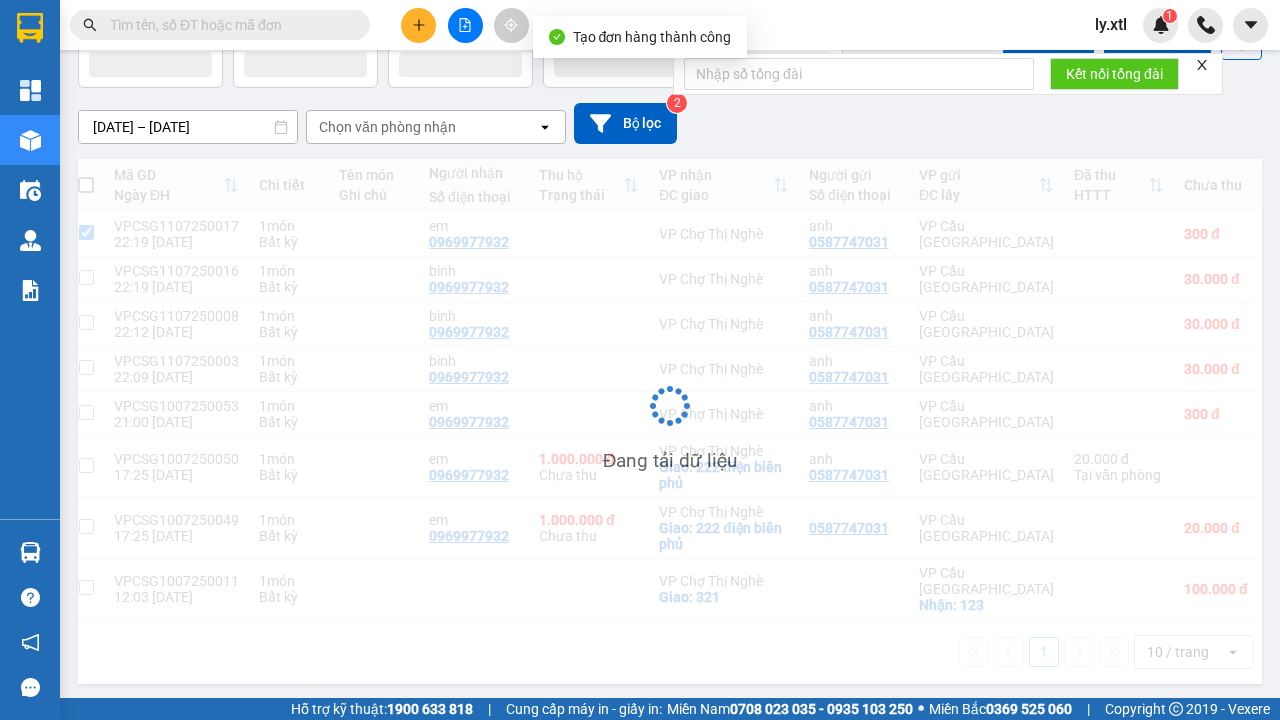 checkbox on "true" 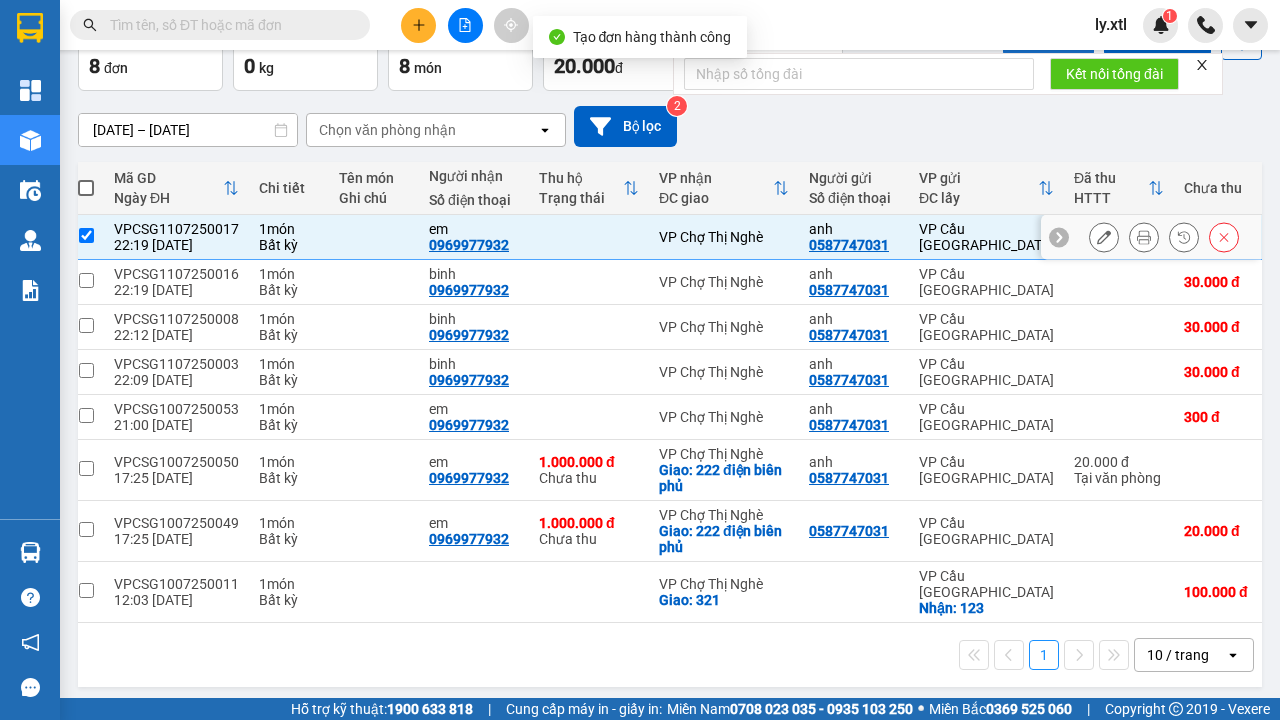 click on "Lên hàng" at bounding box center [1048, 40] 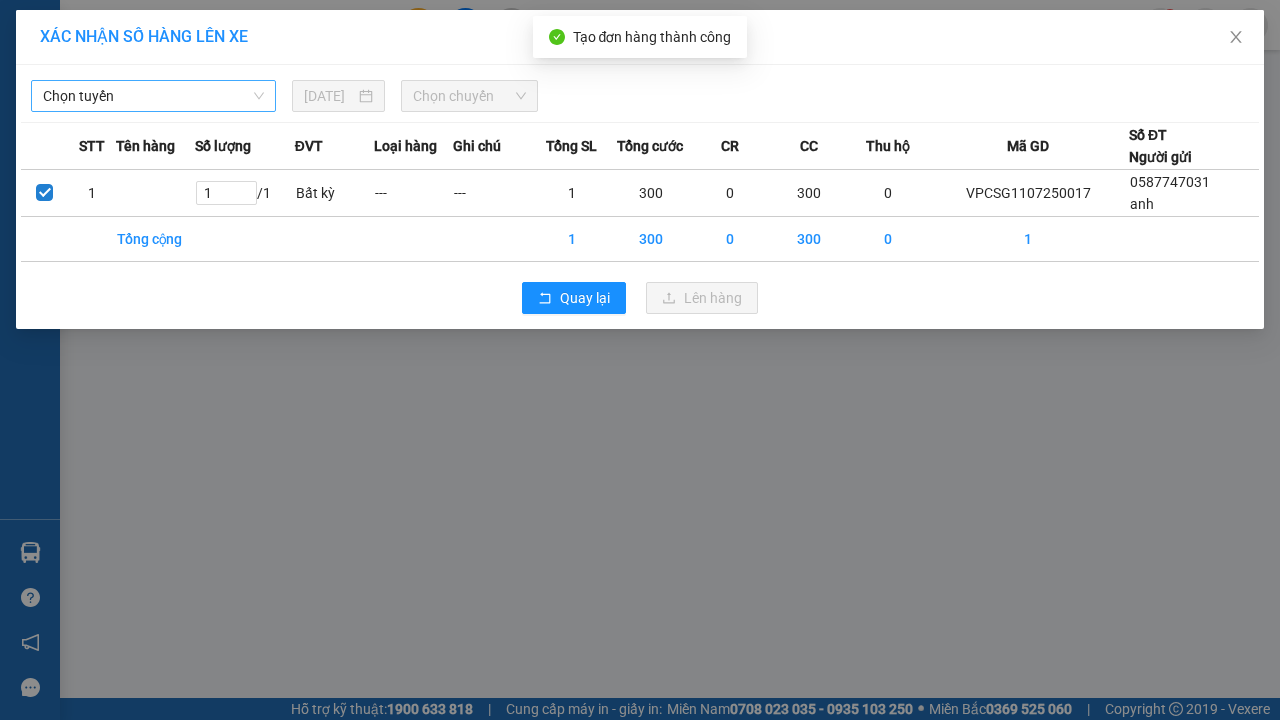 click on "Chọn tuyến" at bounding box center [153, 96] 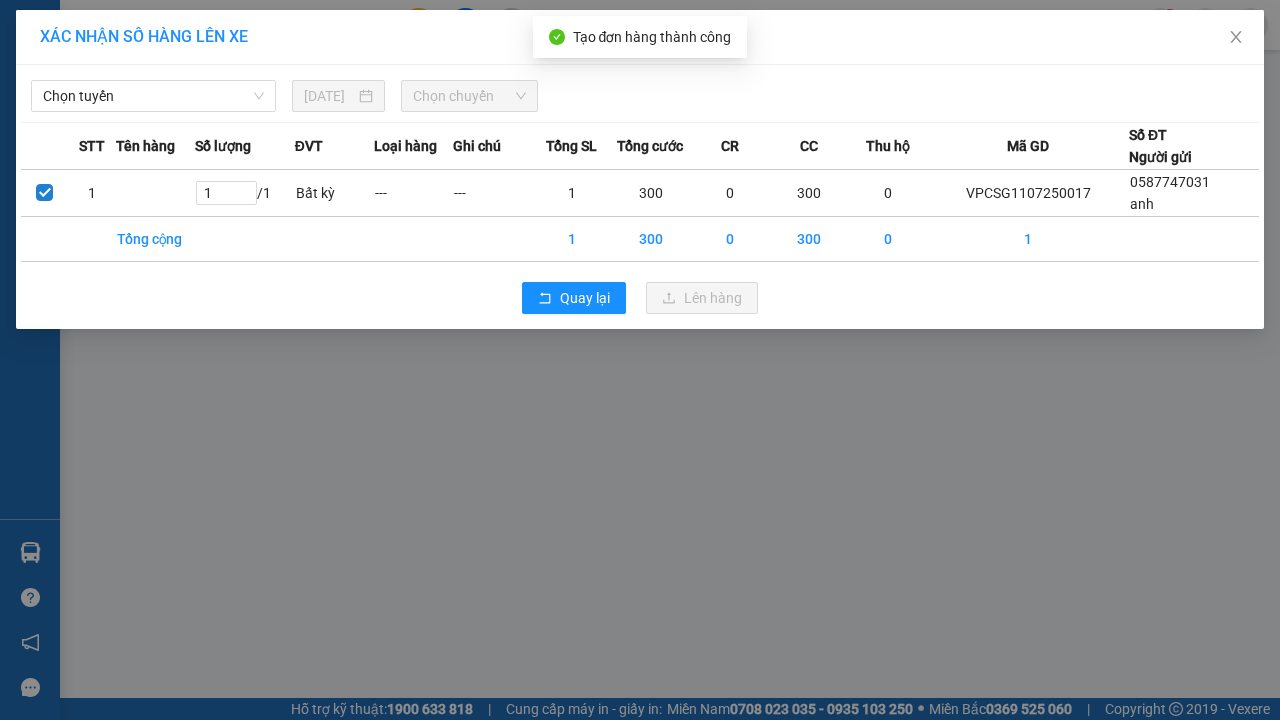 click on "[DATE]" at bounding box center (329, 96) 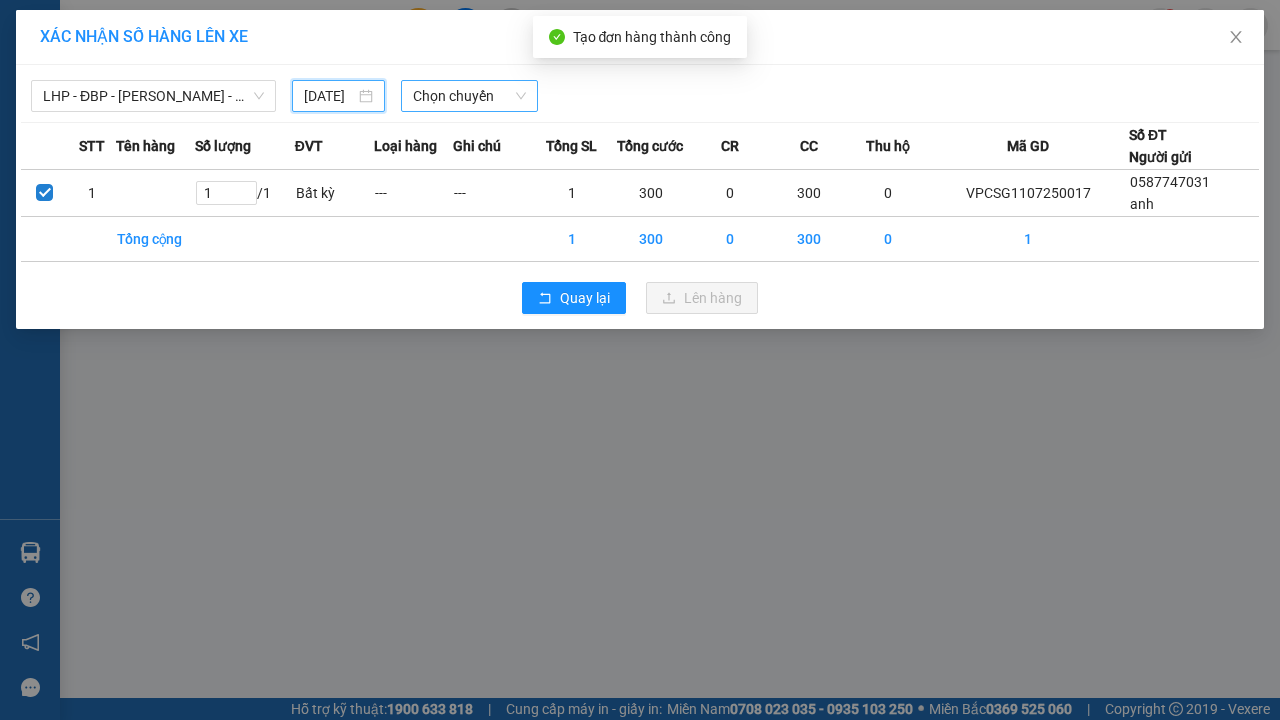 click on "11" at bounding box center [502, 242] 